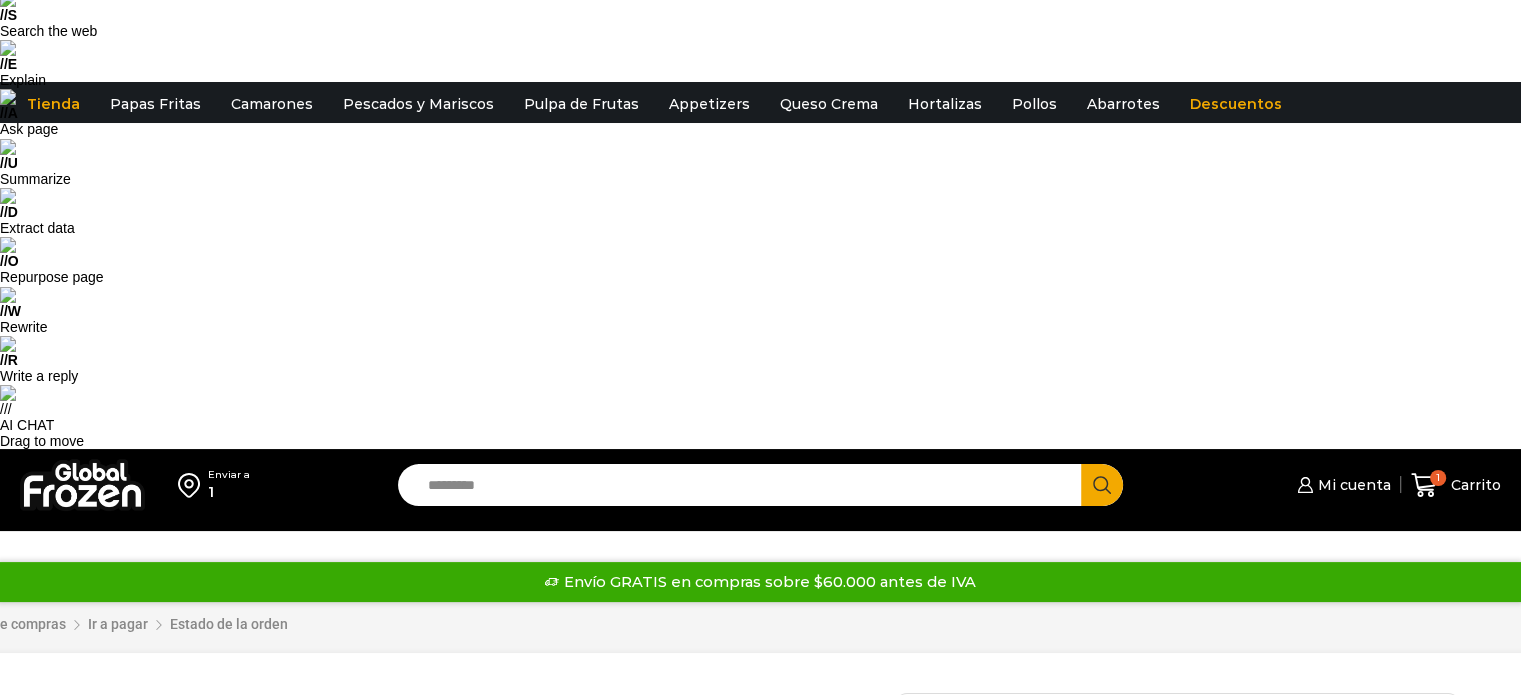 scroll, scrollTop: 0, scrollLeft: 0, axis: both 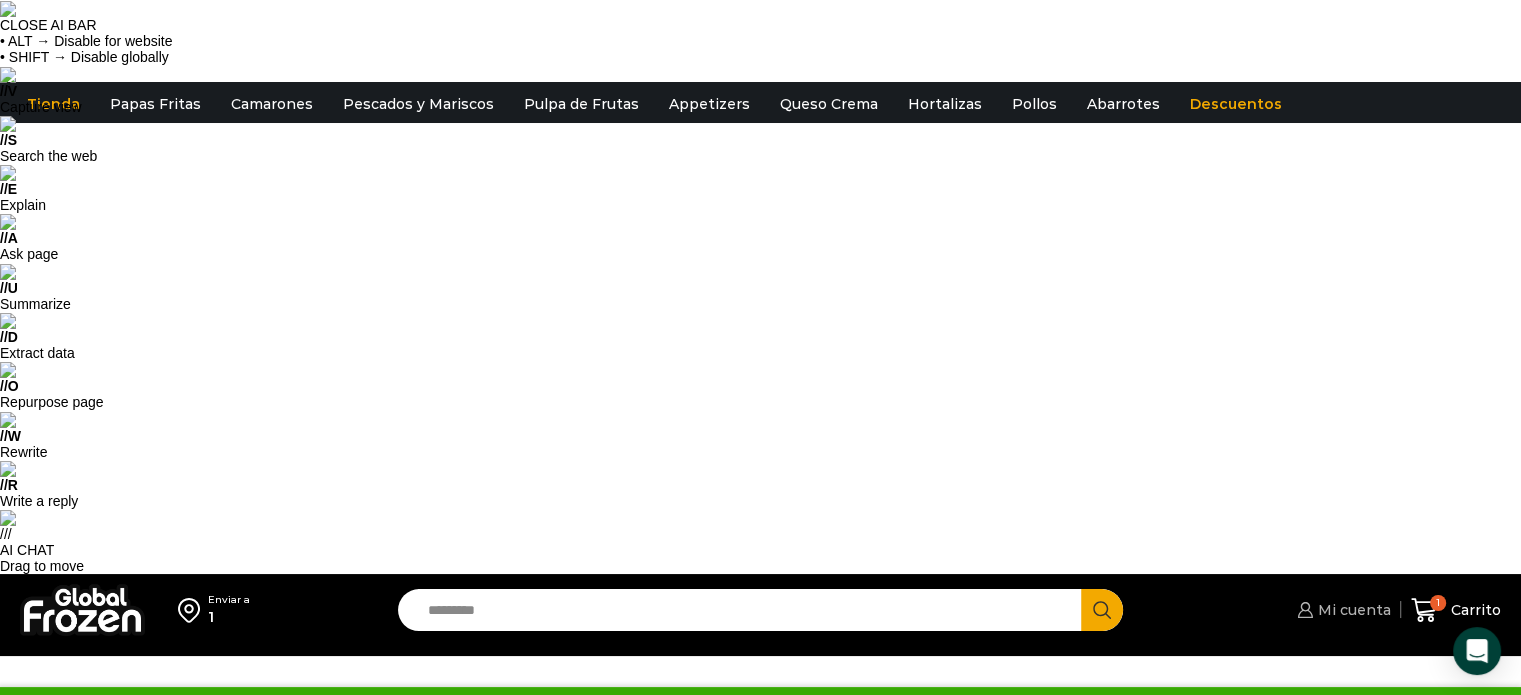 click on "Mi cuenta" at bounding box center [1352, 610] 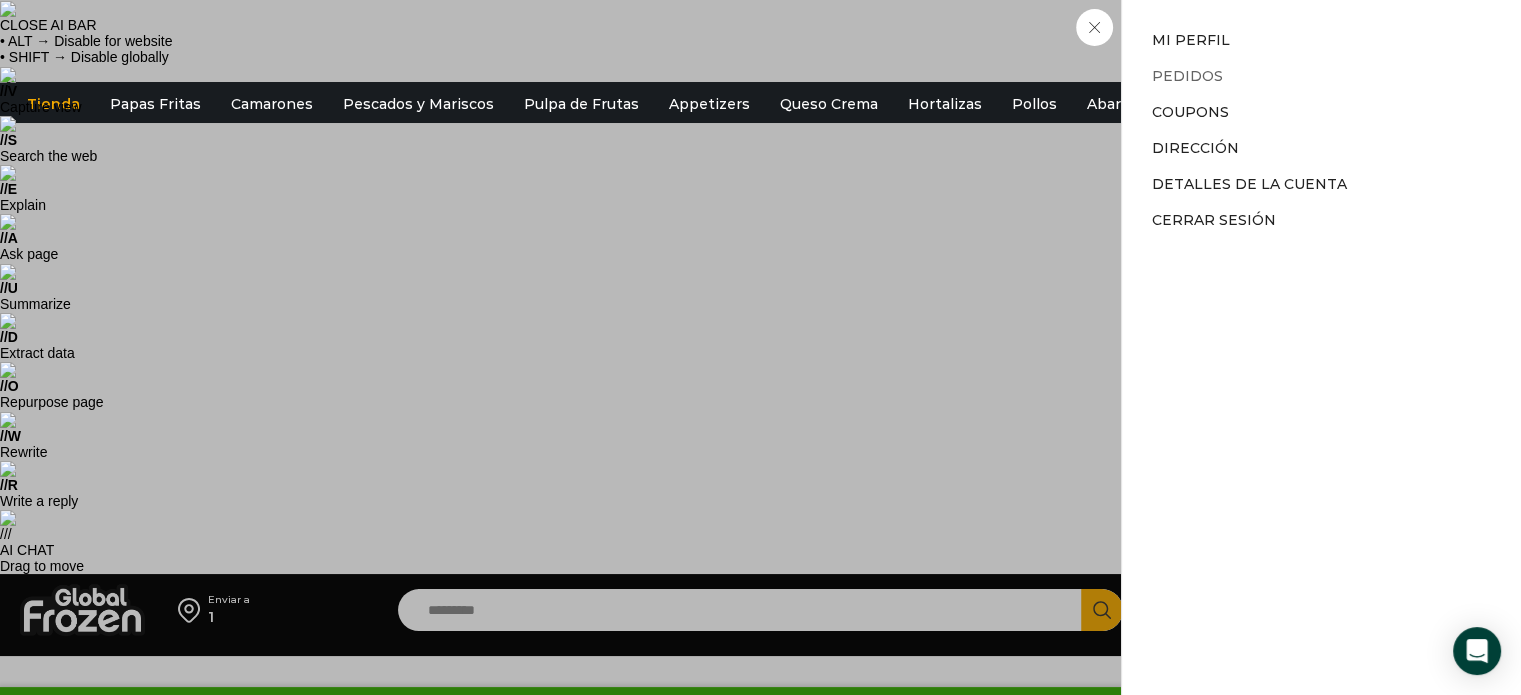 click on "Pedidos" at bounding box center [1187, 76] 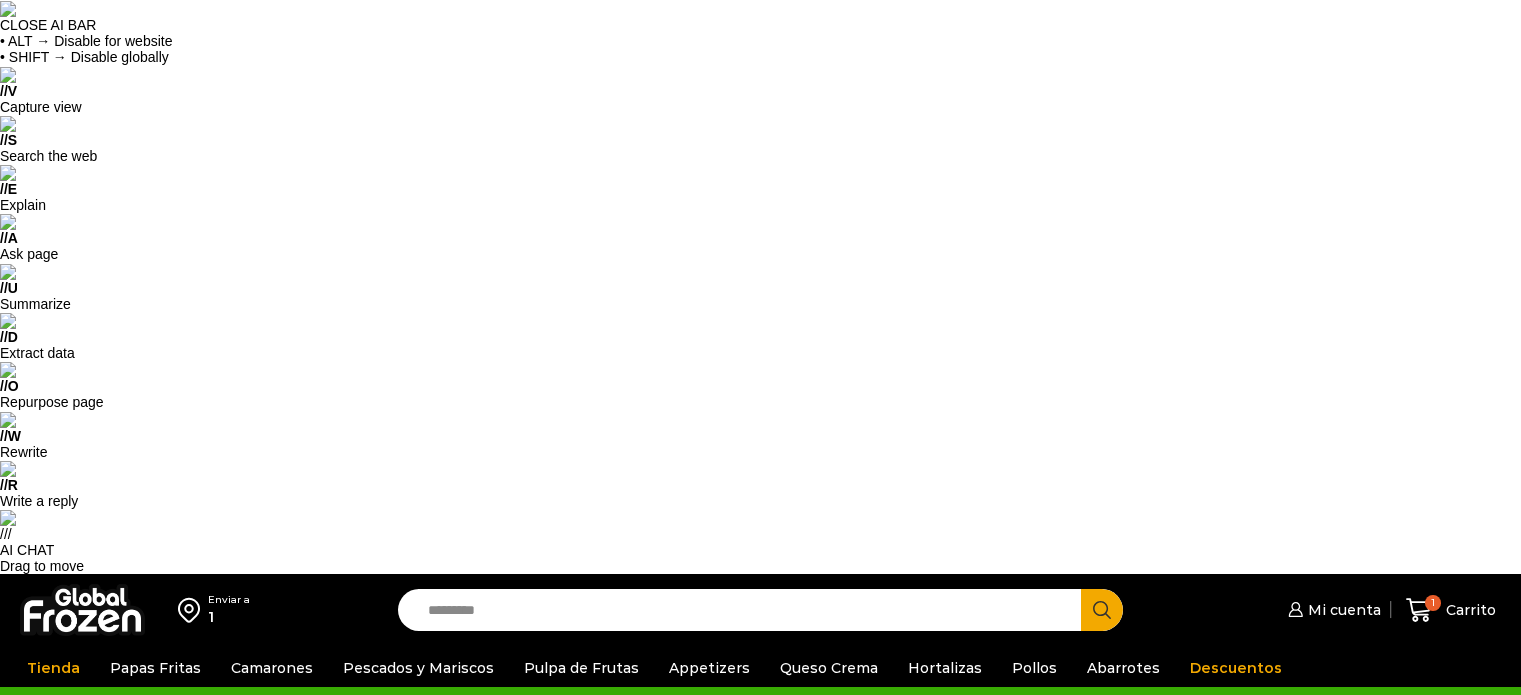 scroll, scrollTop: 0, scrollLeft: 0, axis: both 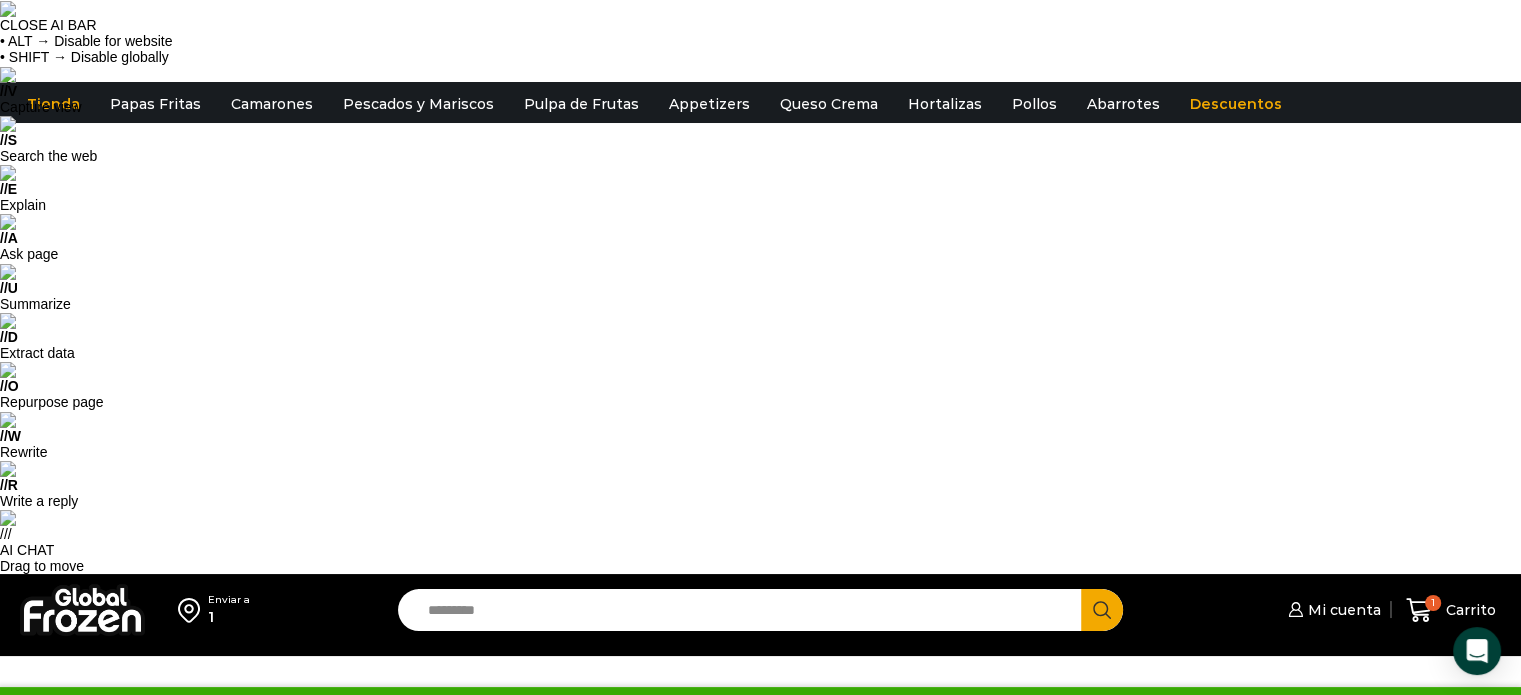 click on "Ver" at bounding box center (1198, 940) 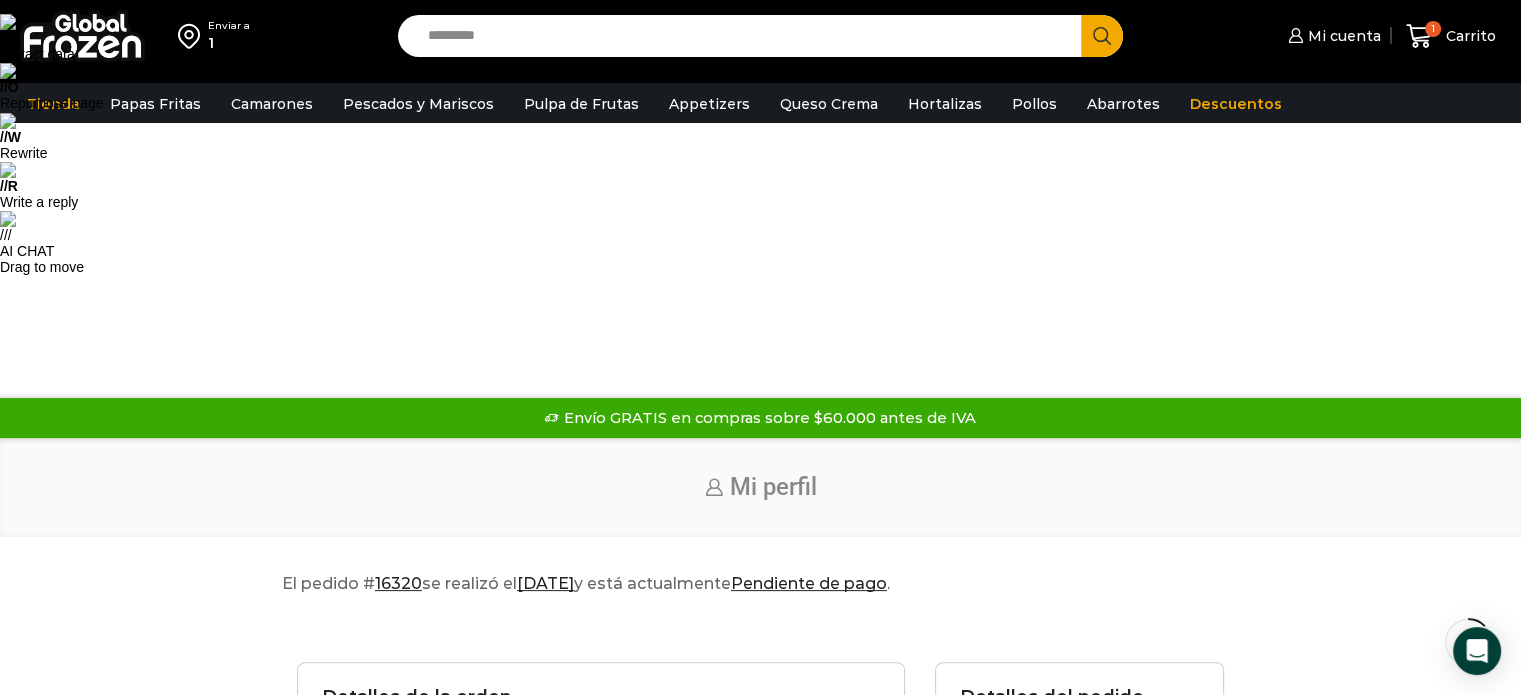 scroll, scrollTop: 100, scrollLeft: 0, axis: vertical 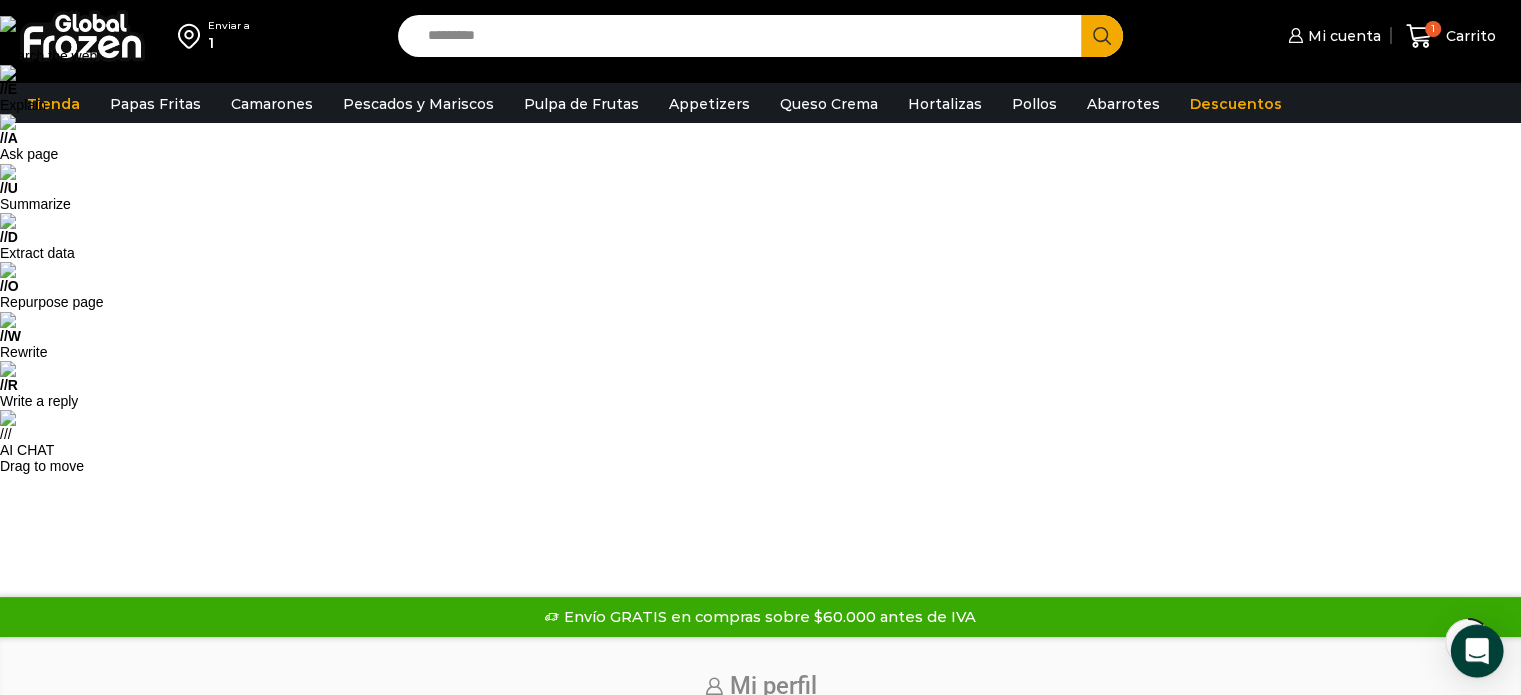 click 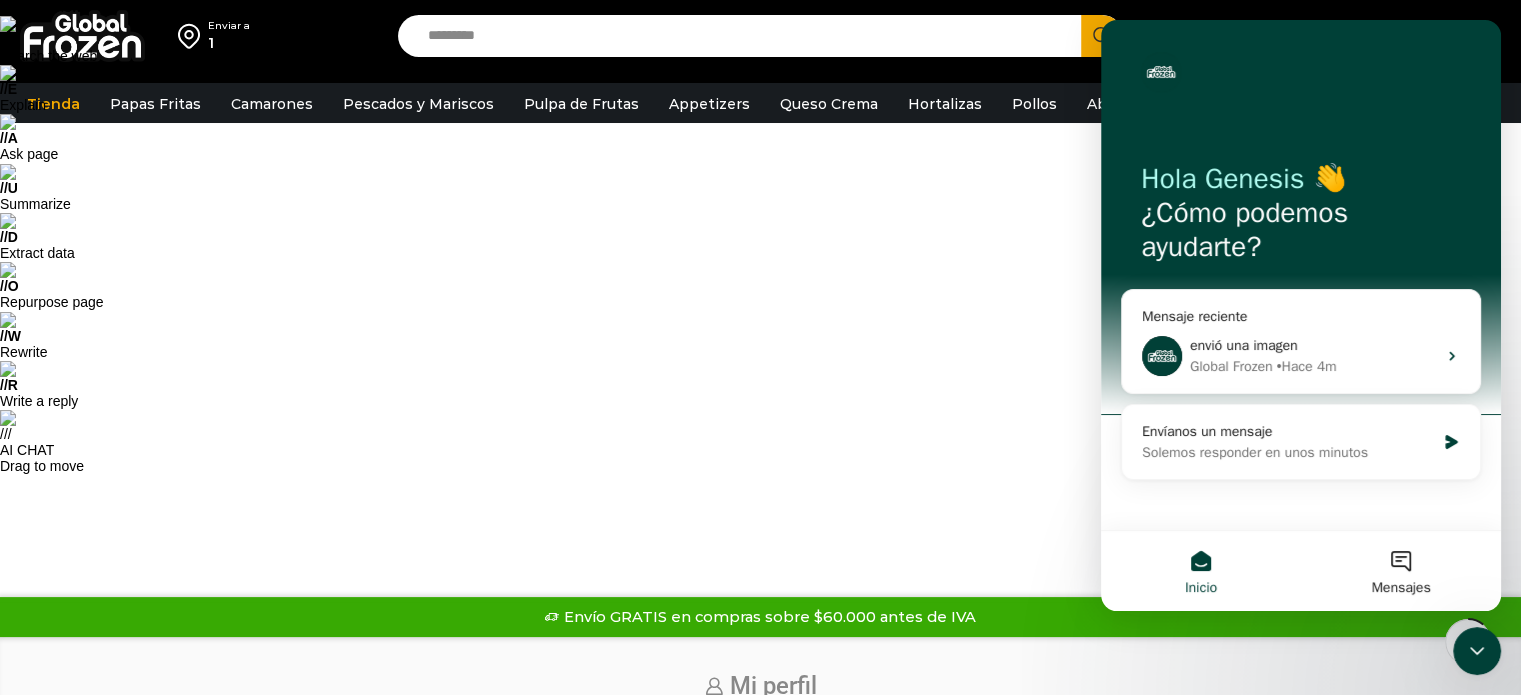 scroll, scrollTop: 0, scrollLeft: 0, axis: both 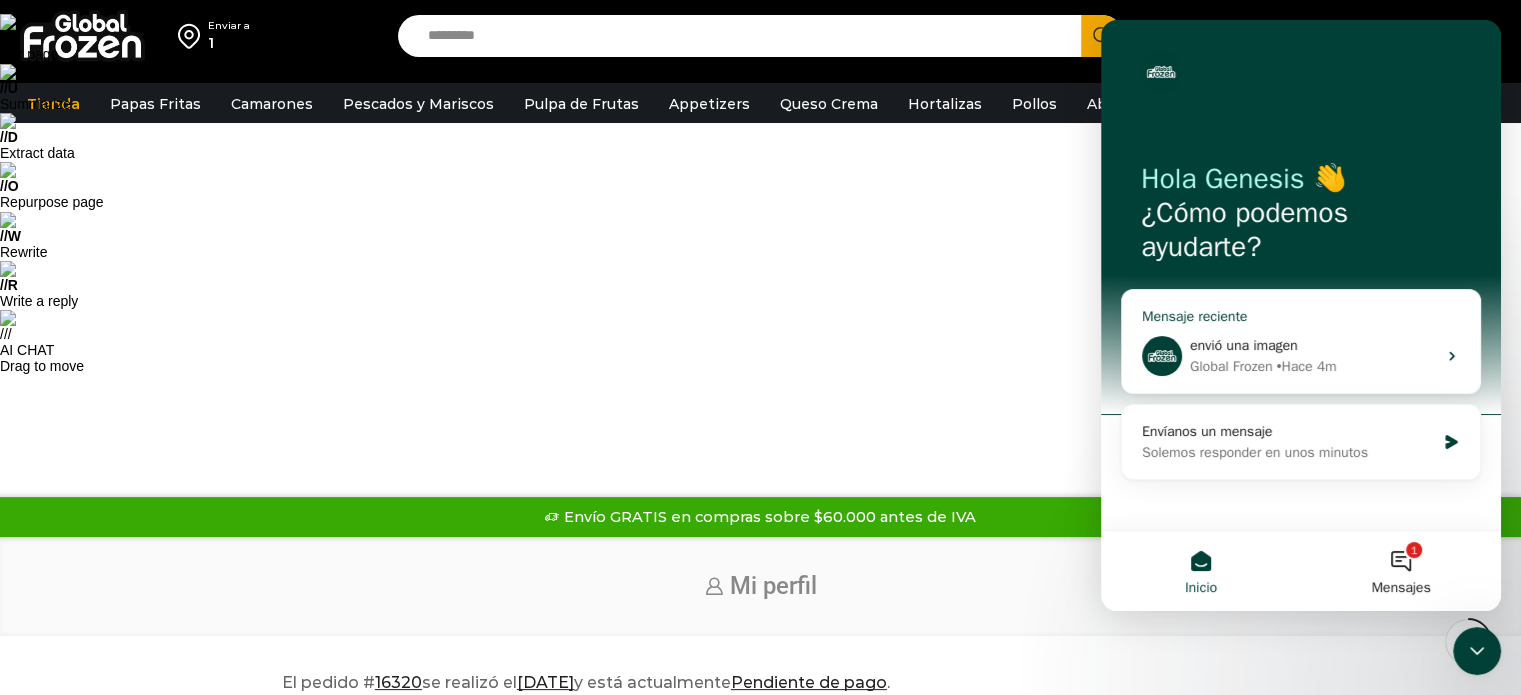 click on "envió una imagen" at bounding box center [1244, 345] 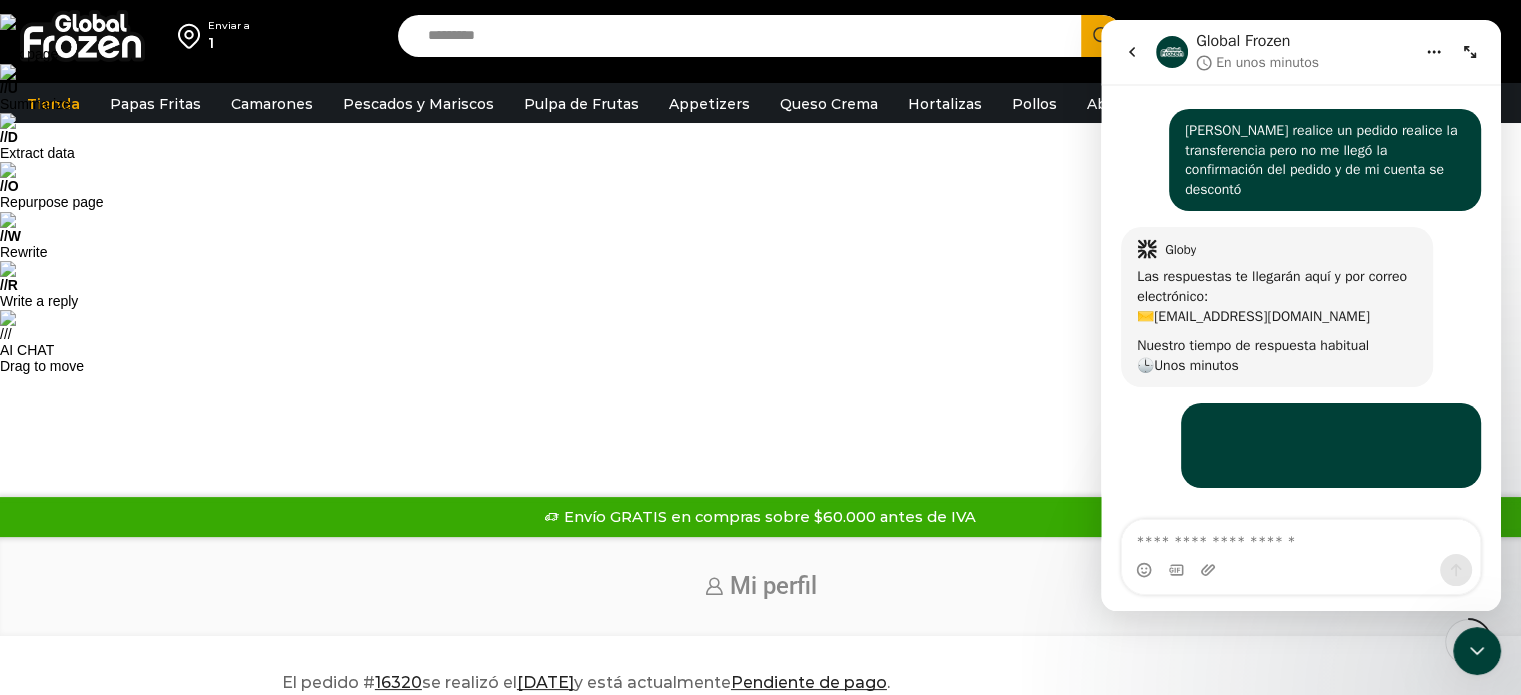 scroll, scrollTop: 44, scrollLeft: 0, axis: vertical 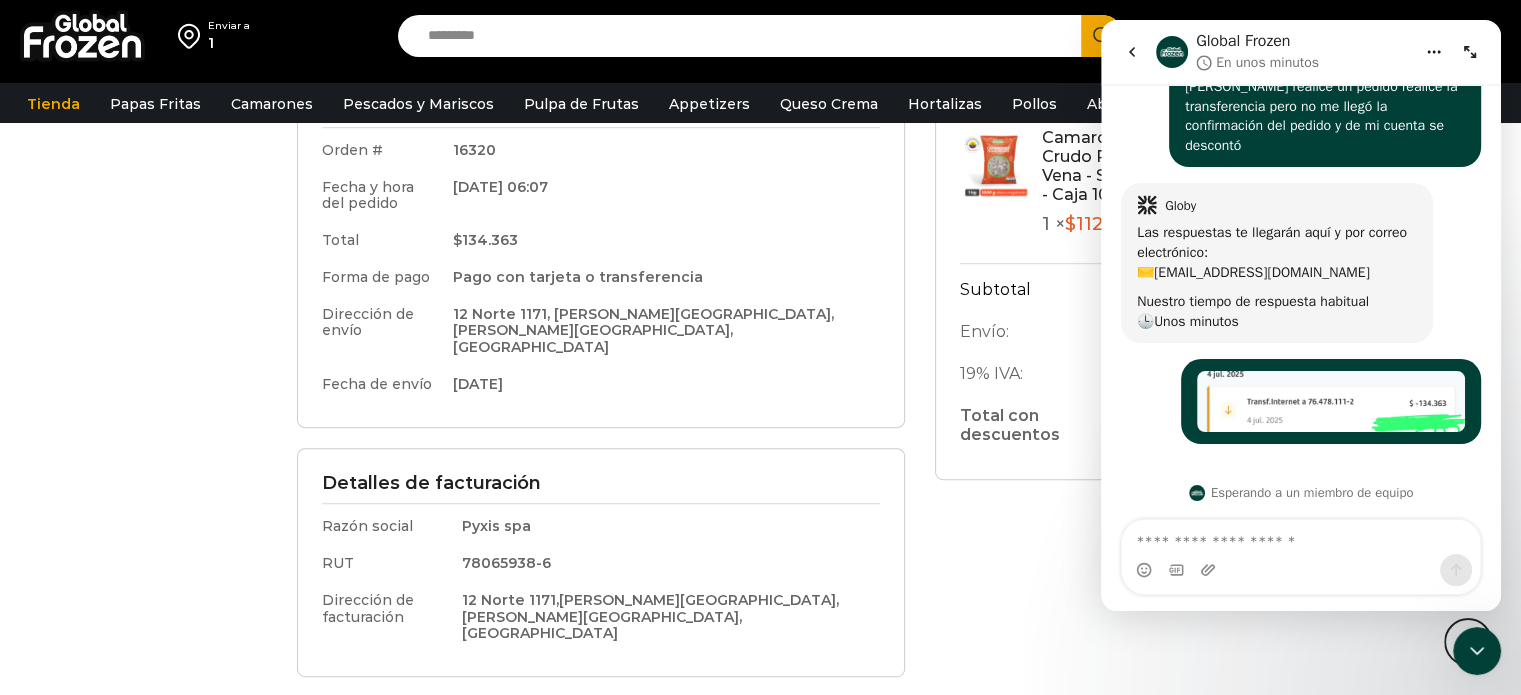 click at bounding box center [1301, 537] 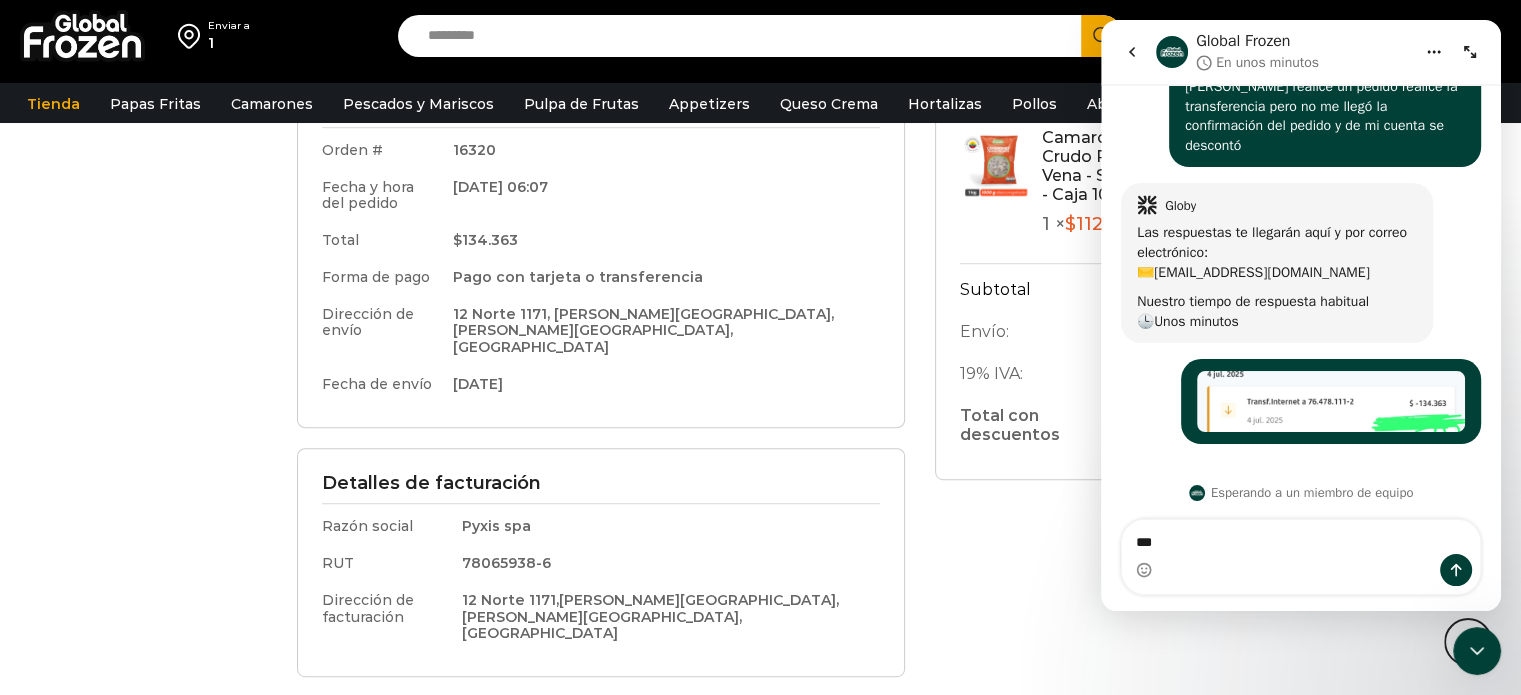 type on "**" 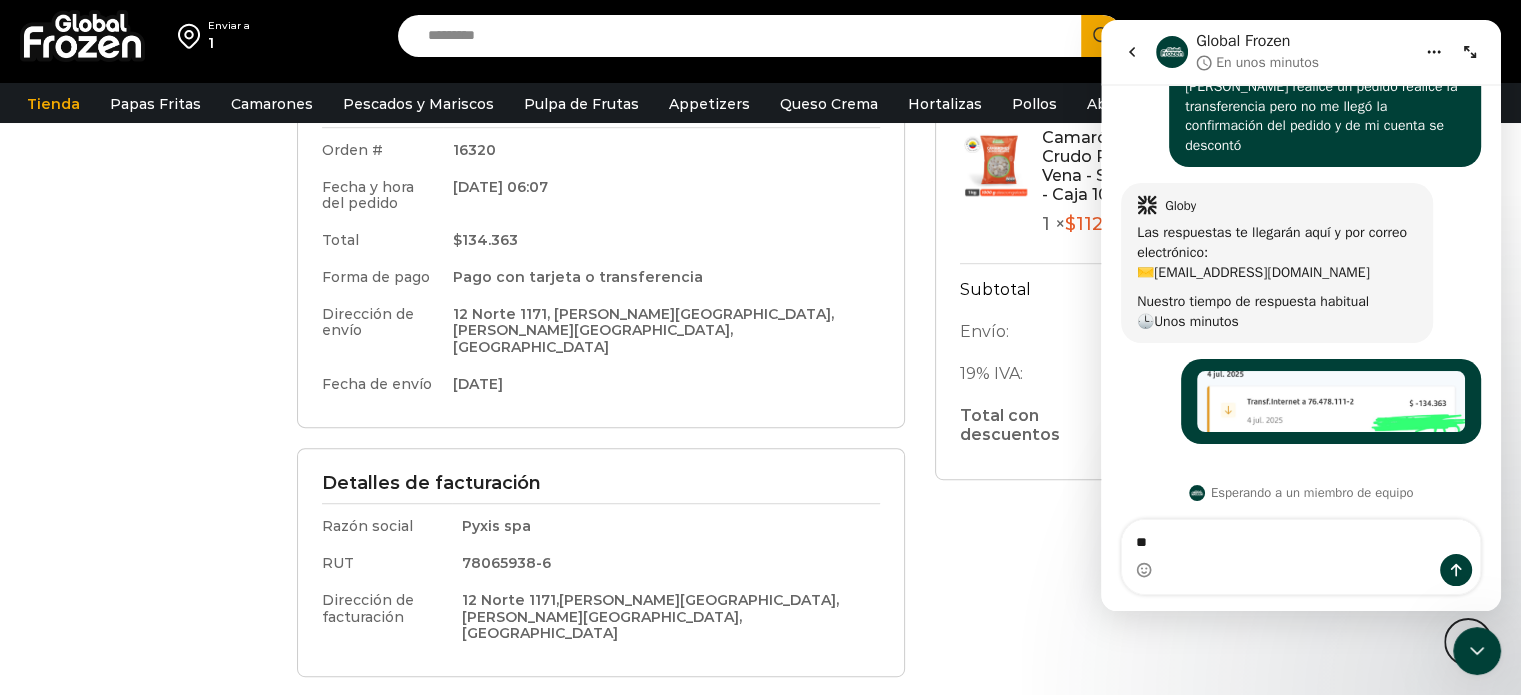 type 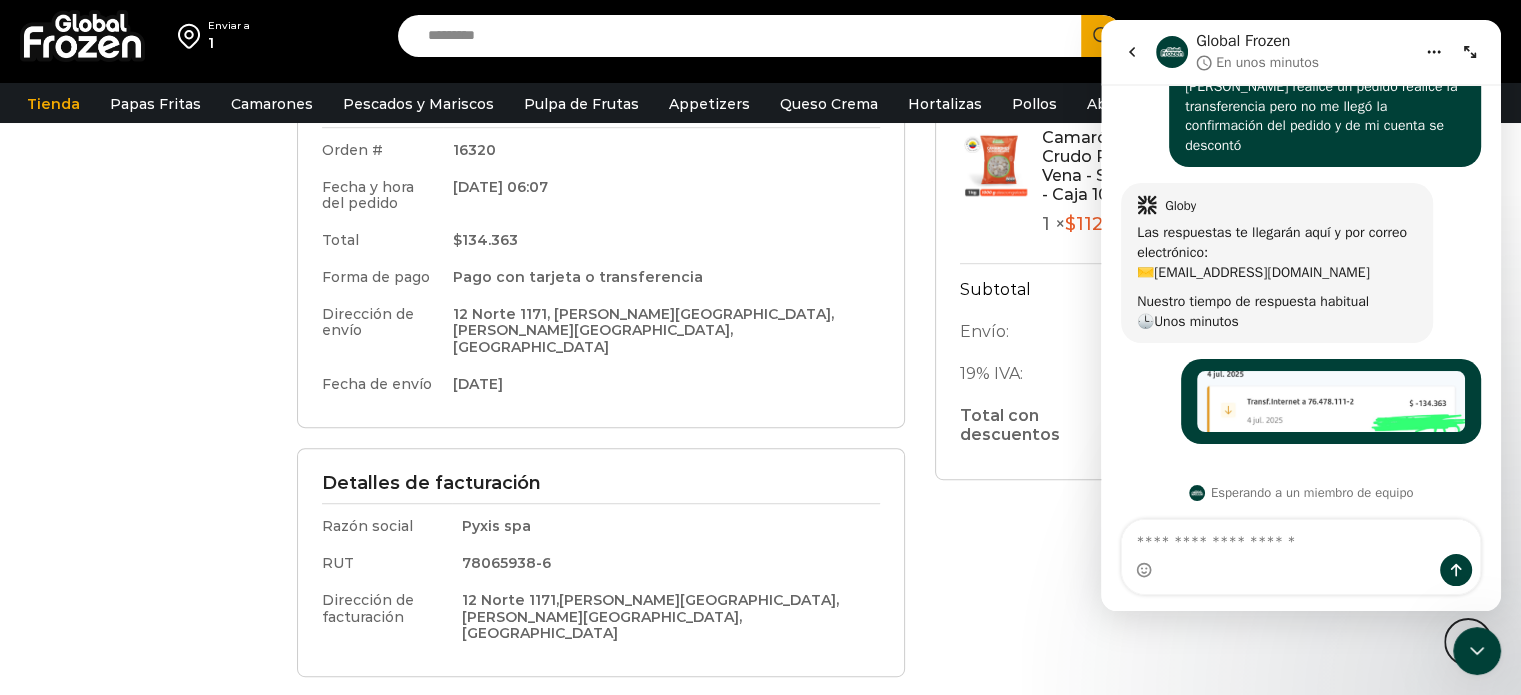 scroll, scrollTop: 90, scrollLeft: 0, axis: vertical 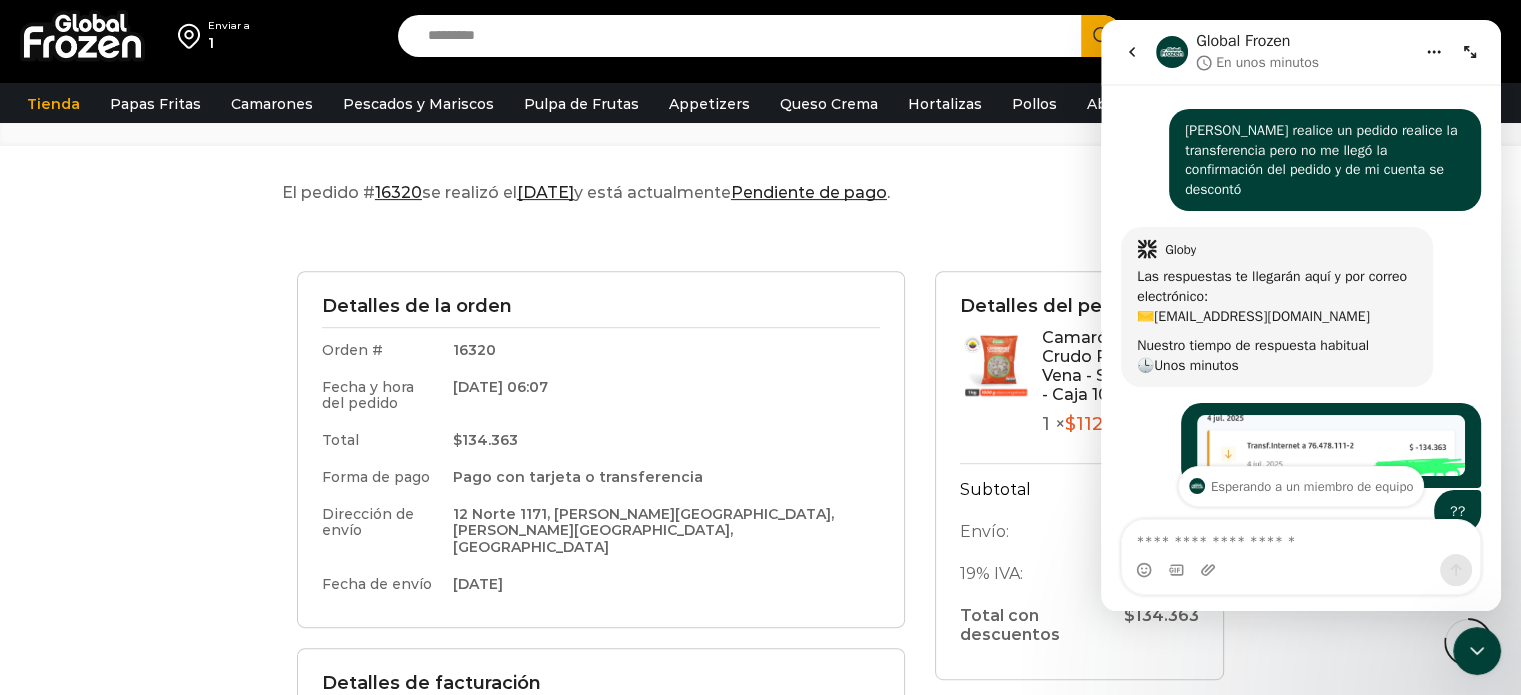 click 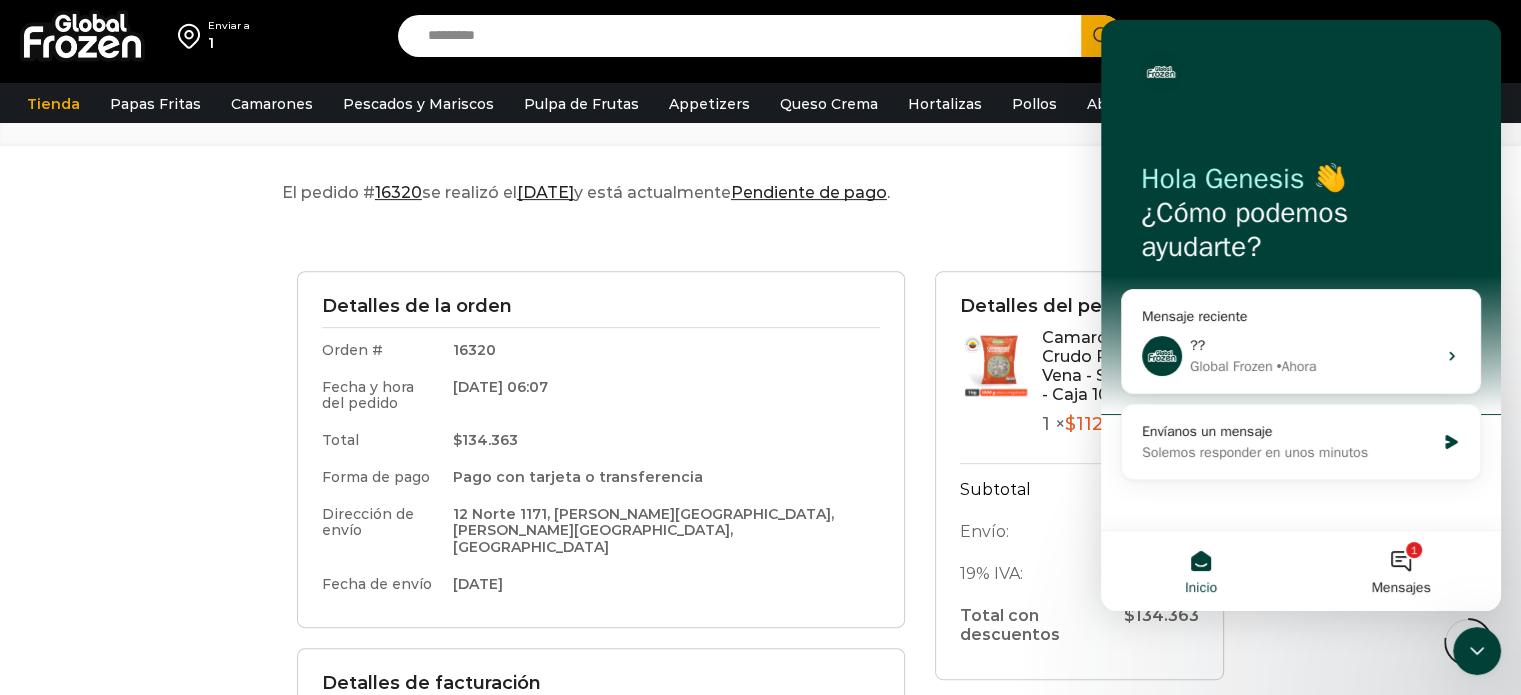 click on "El pedido # 16320  se realizó el  [DATE]  y está actualmente  Pendiente de pago .
Detalles de la orden
Orden #
16320
Fecha y hora del pedido
[DATE] 06:07
Total
$ 134.363
Forma de pago
Pago con tarjeta o transferencia
Dirección de envío
[STREET_ADDRESS][PERSON_NAME][PERSON_NAME]
Fecha de envío
[DATE]
Detalles de facturación
Razón social
Pyxis spa
RUT
78065938-6
Dirección de facturación
[STREET_ADDRESS][PERSON_NAME][PERSON_NAME]" at bounding box center [760, 568] 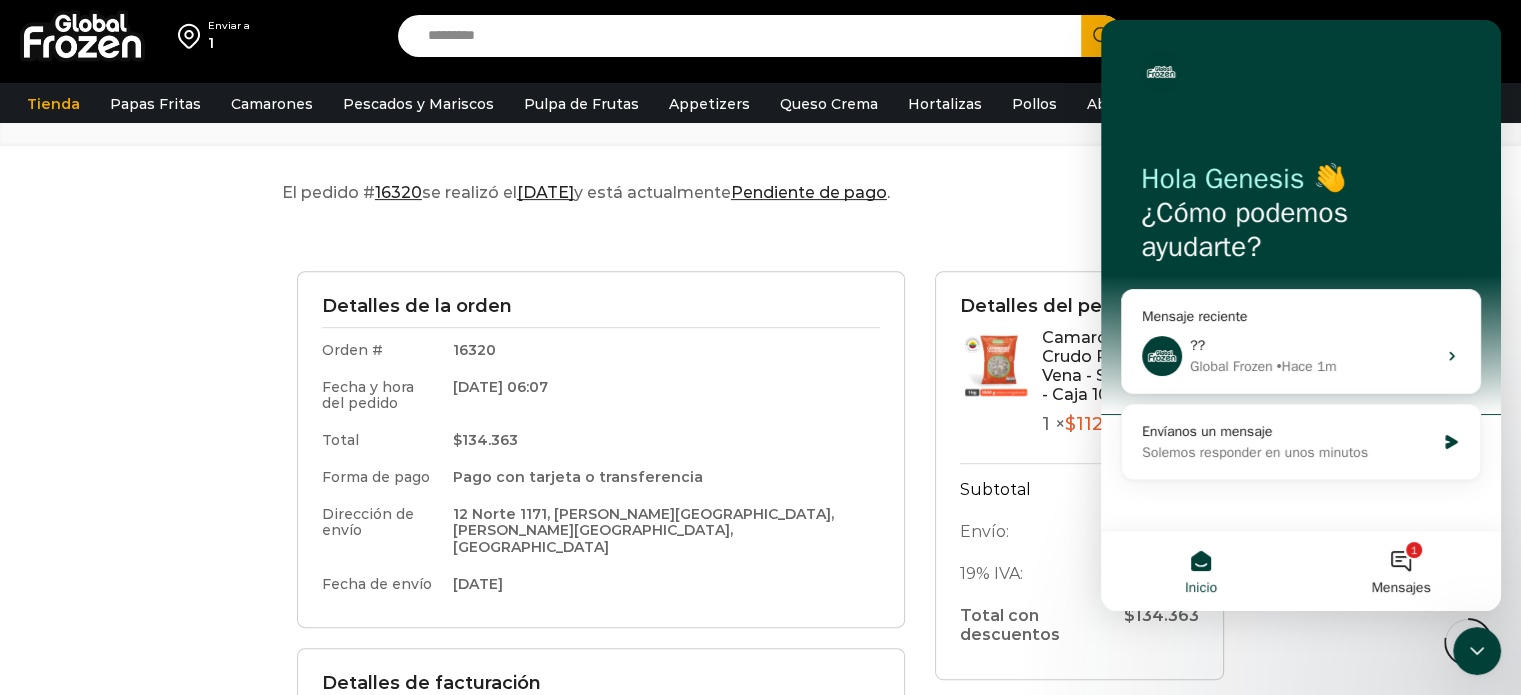 click 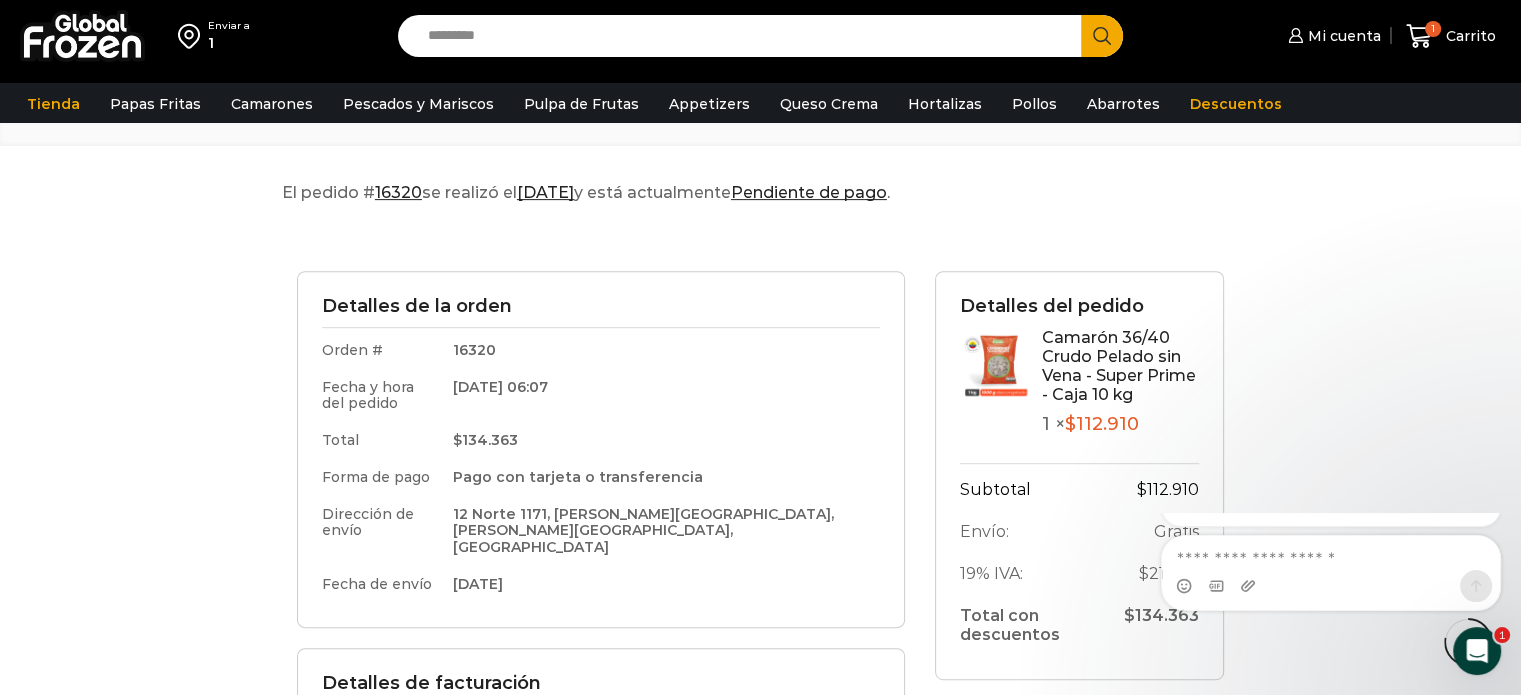 scroll, scrollTop: 0, scrollLeft: 0, axis: both 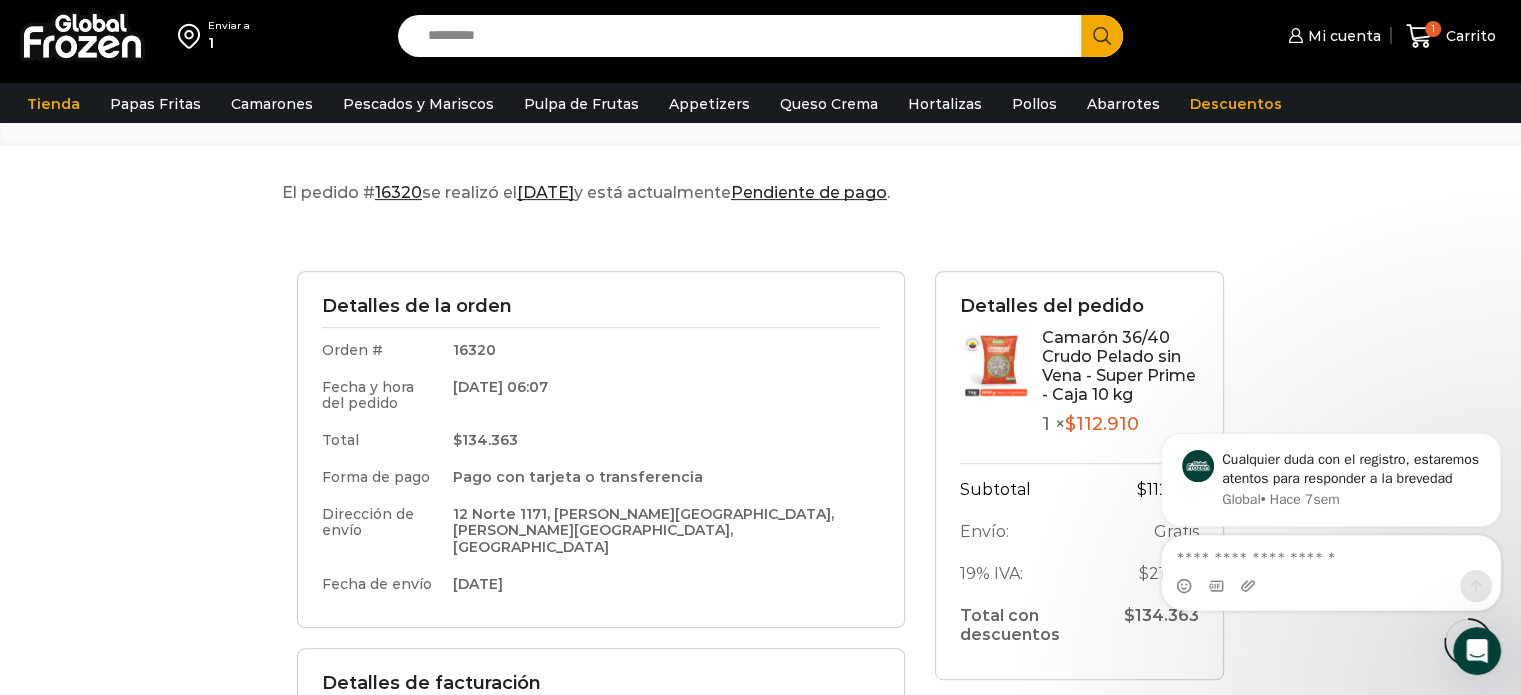 click 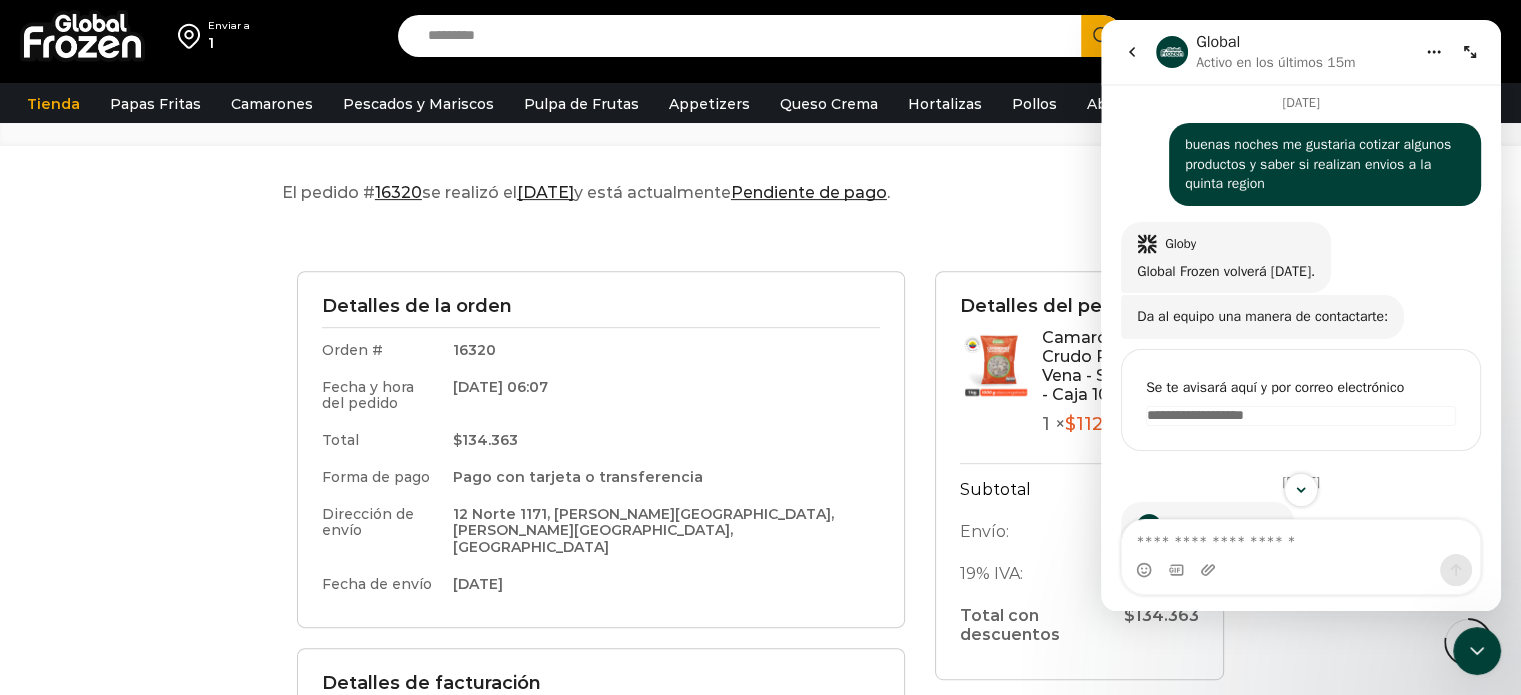 scroll, scrollTop: 0, scrollLeft: 0, axis: both 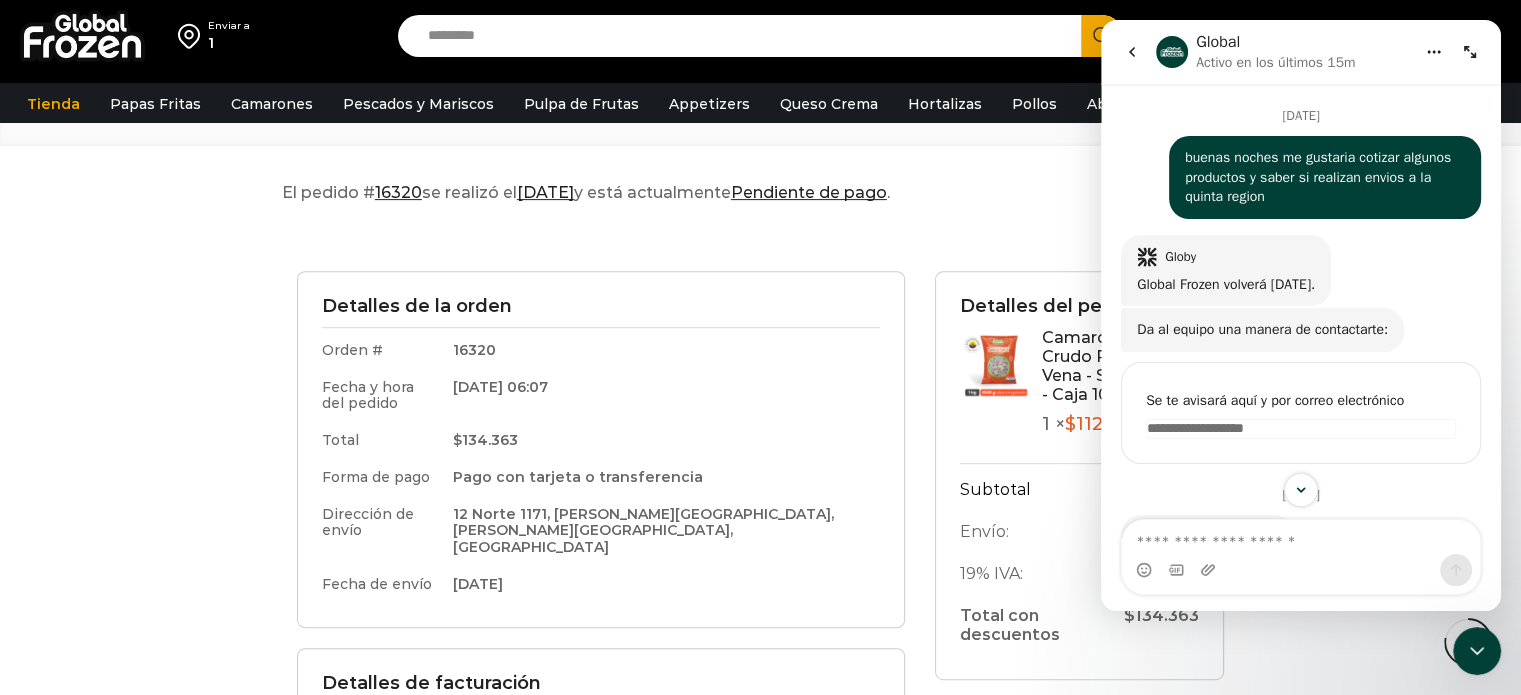 click 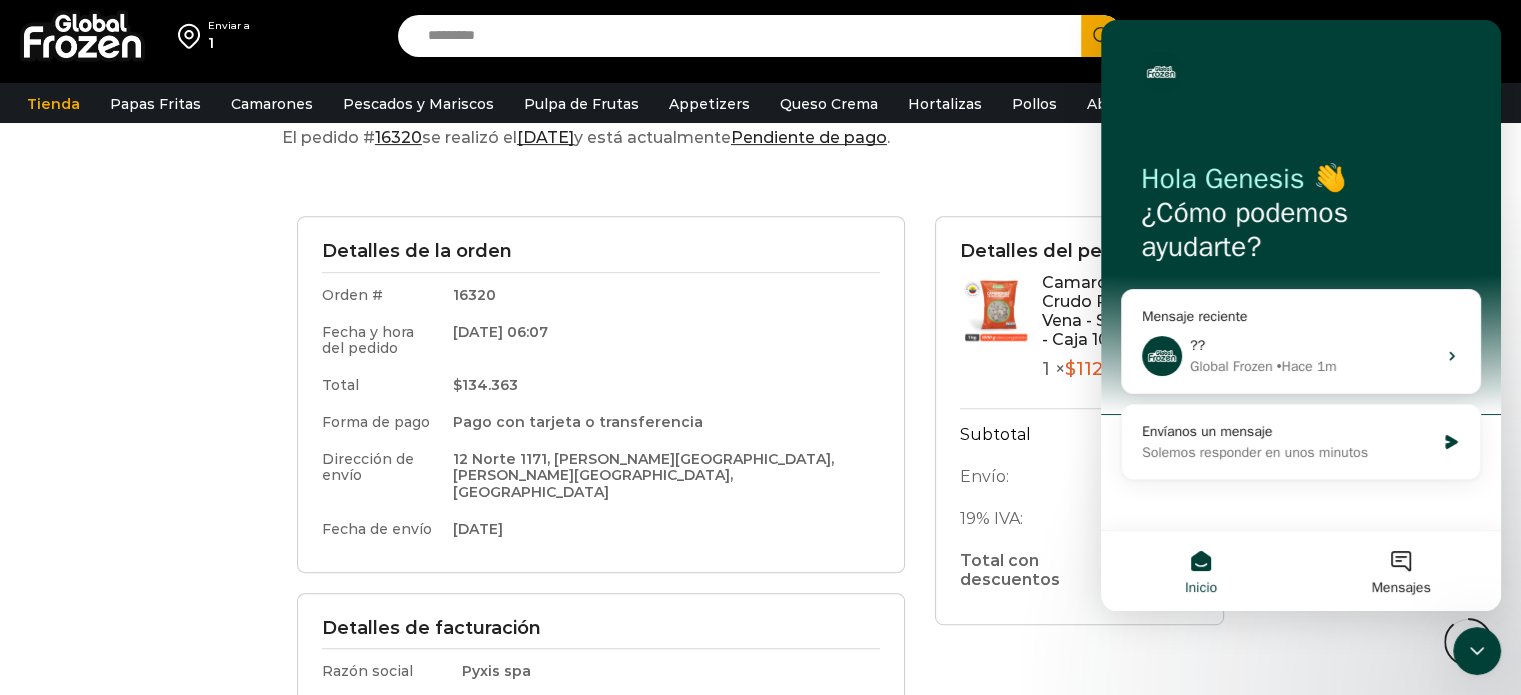 scroll, scrollTop: 790, scrollLeft: 0, axis: vertical 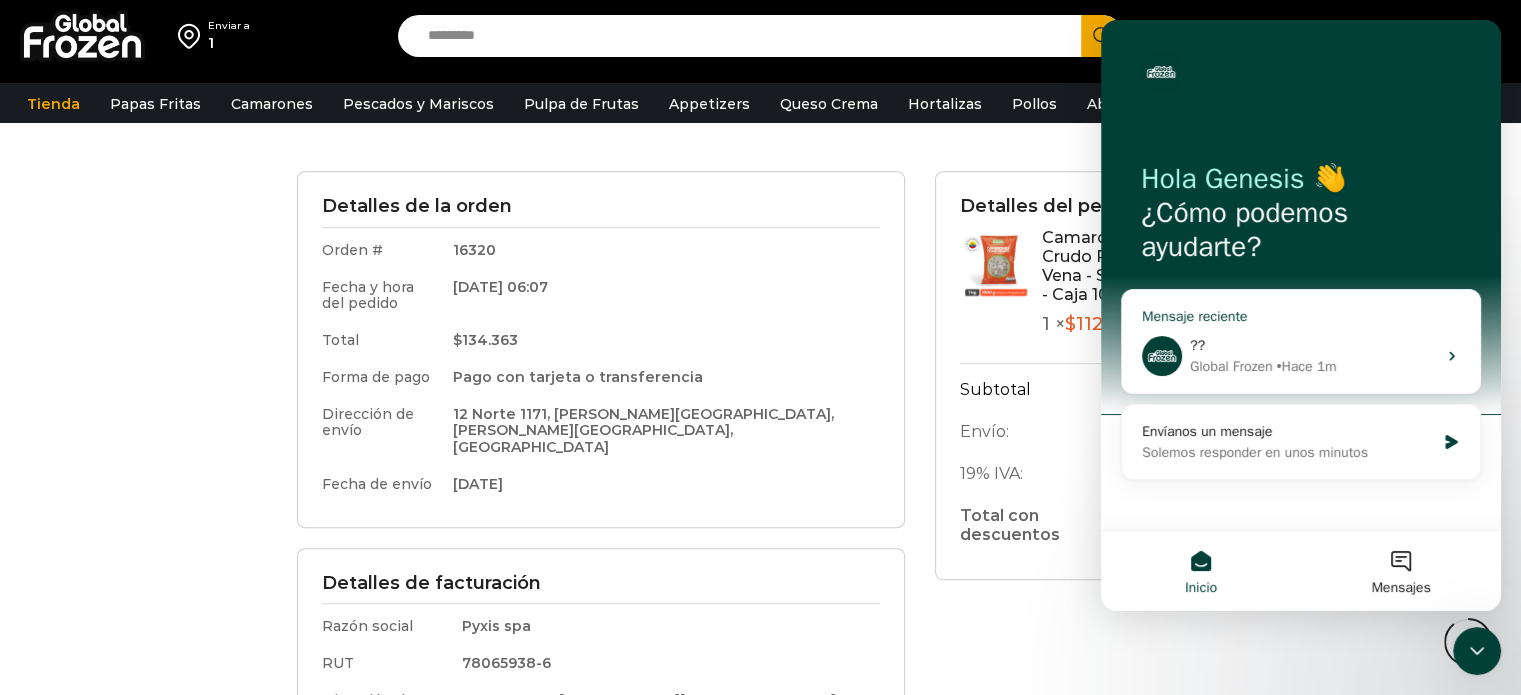 click on "??" at bounding box center (1313, 345) 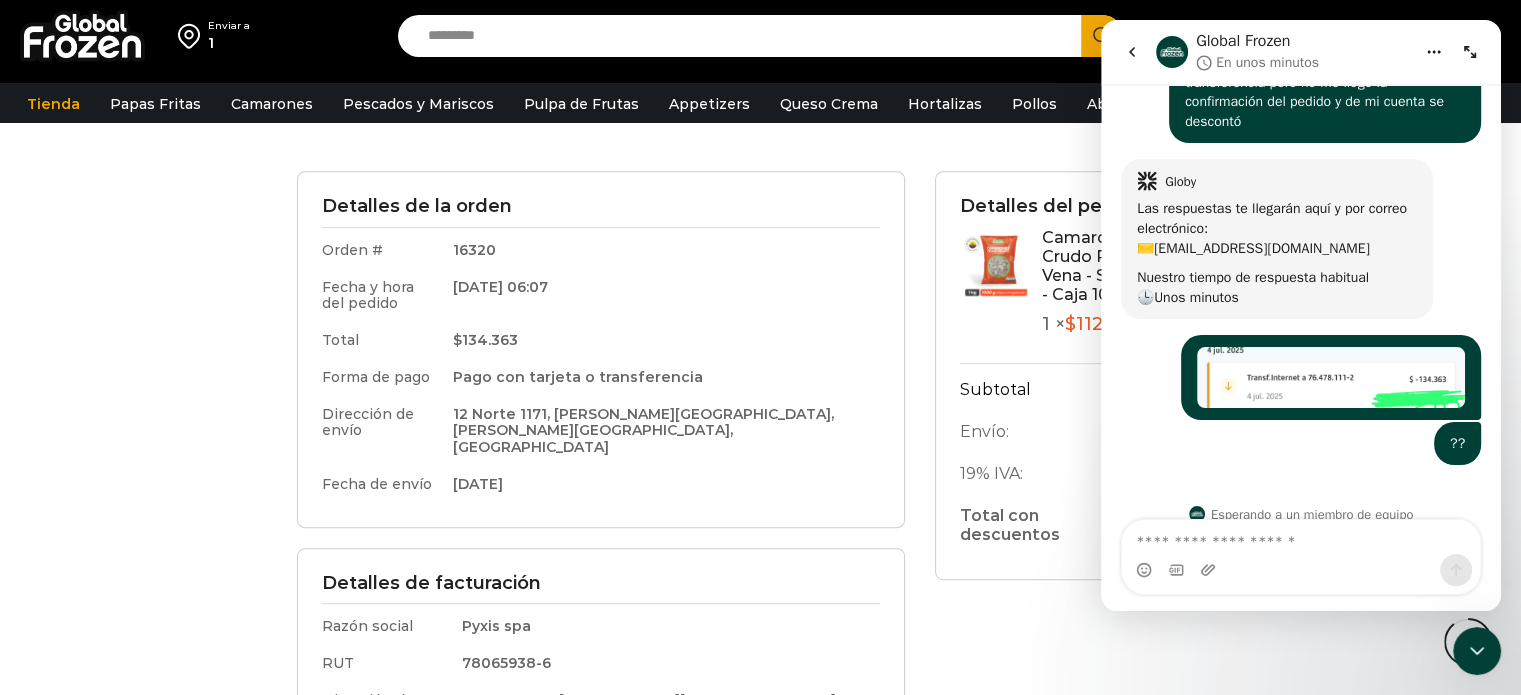 scroll, scrollTop: 90, scrollLeft: 0, axis: vertical 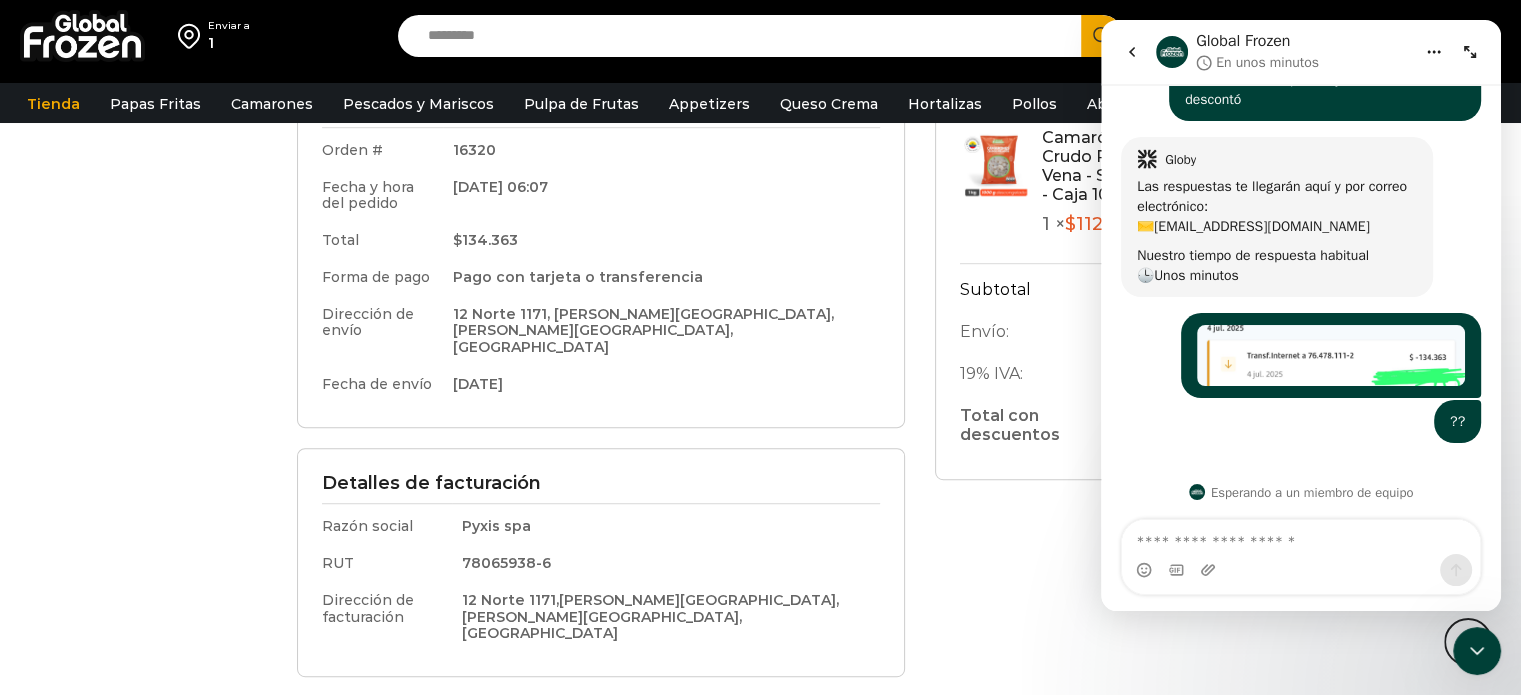 click 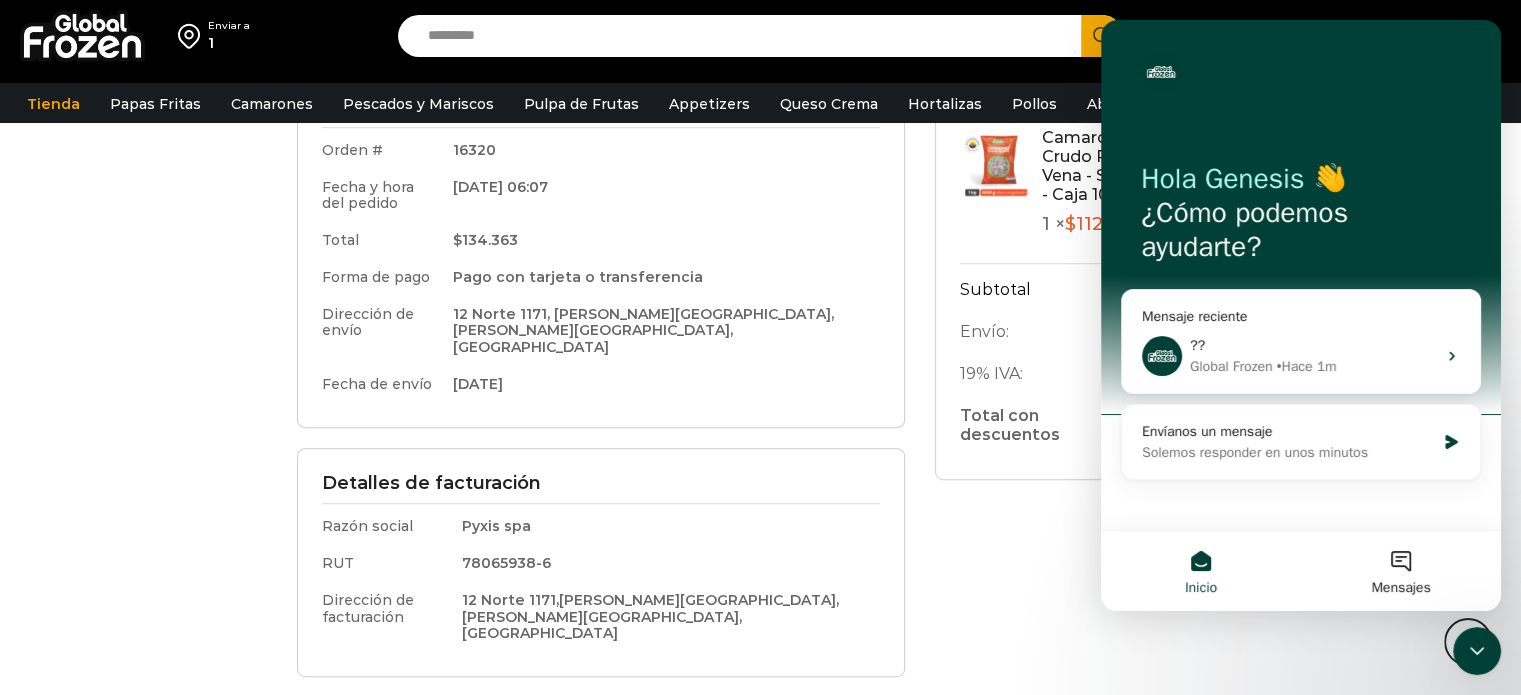 scroll, scrollTop: 0, scrollLeft: 0, axis: both 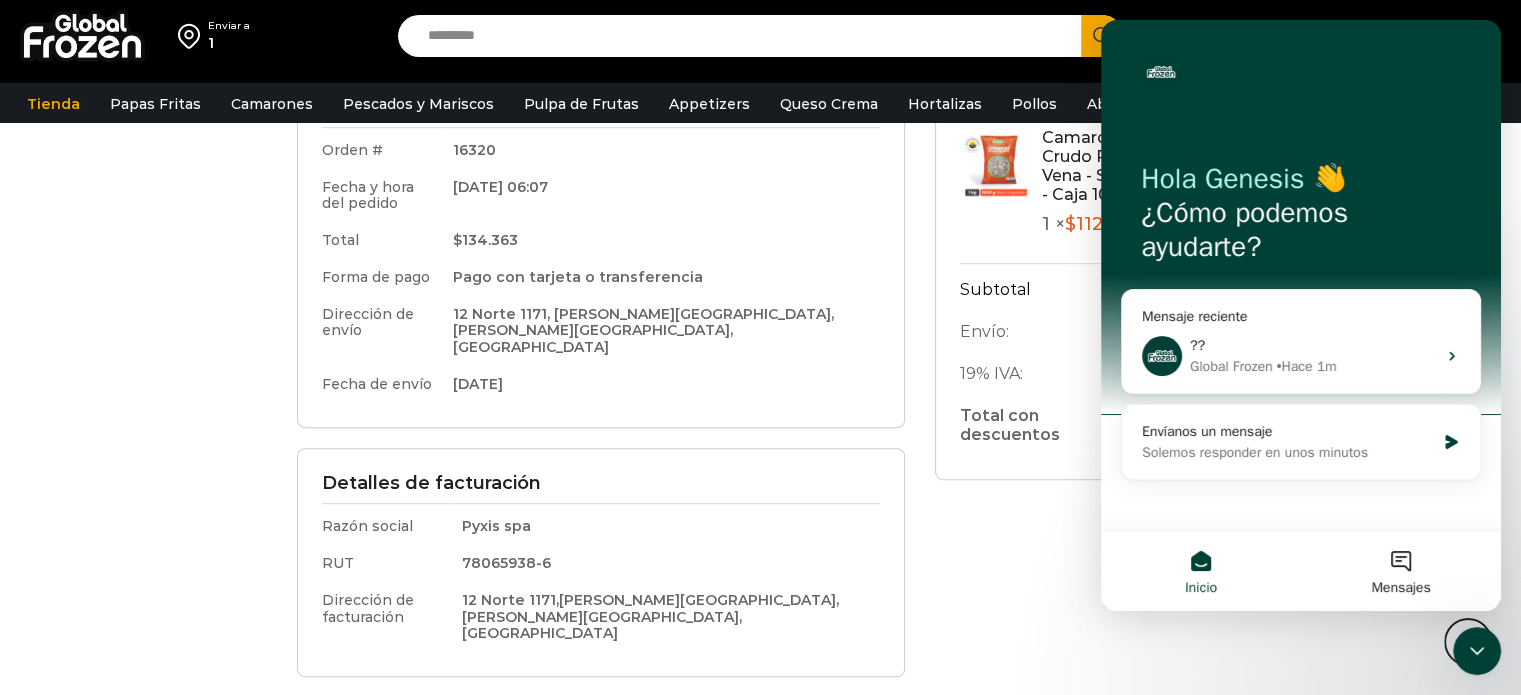 click on "El pedido # 16320  se realizó el  [DATE]  y está actualmente  Pendiente de pago .
Detalles de la orden
Orden #
16320
Fecha y hora del pedido
[DATE] 06:07
Total
$ 134.363
Forma de pago
Pago con tarjeta o transferencia
Dirección de envío
[STREET_ADDRESS][PERSON_NAME][PERSON_NAME]
Fecha de envío
[DATE]
Detalles de facturación
Razón social
Pyxis spa
RUT
78065938-6
Dirección de facturación" at bounding box center (760, 413) 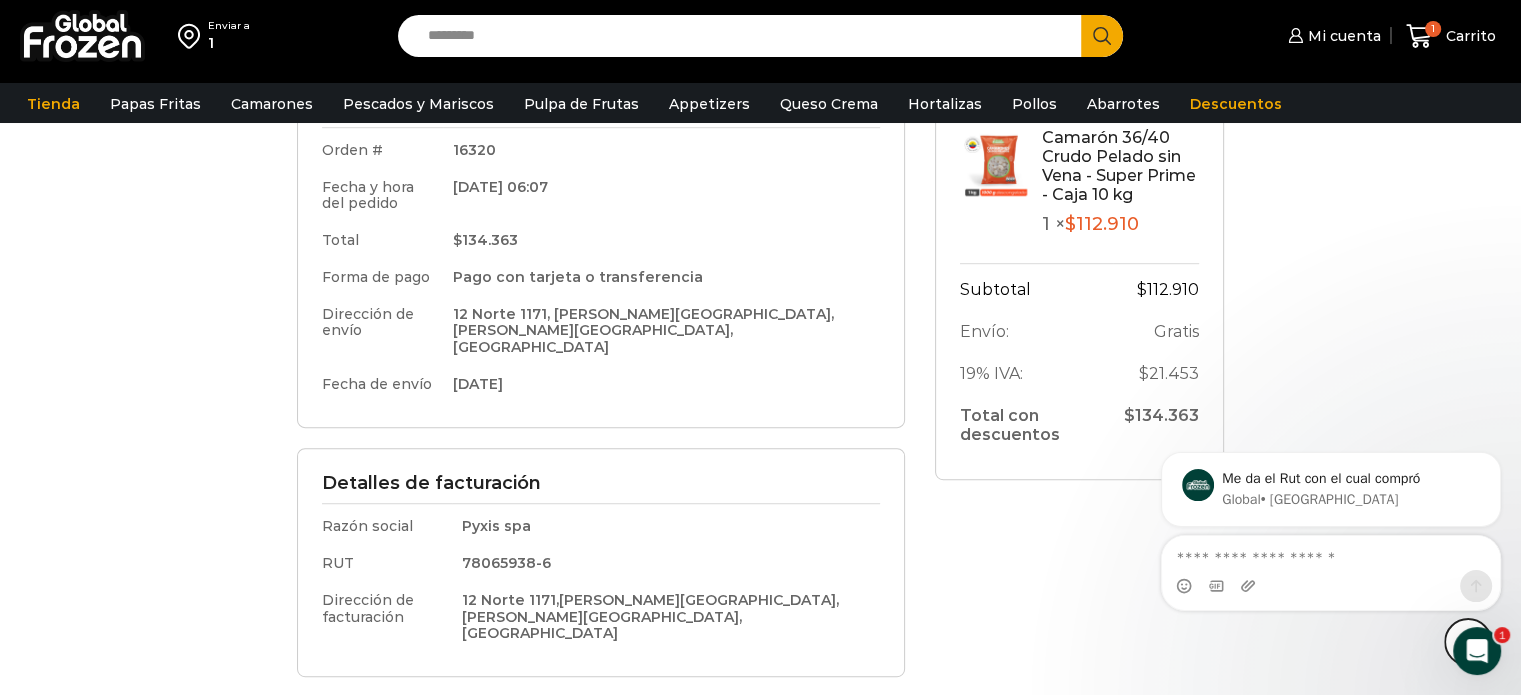 scroll, scrollTop: 0, scrollLeft: 0, axis: both 